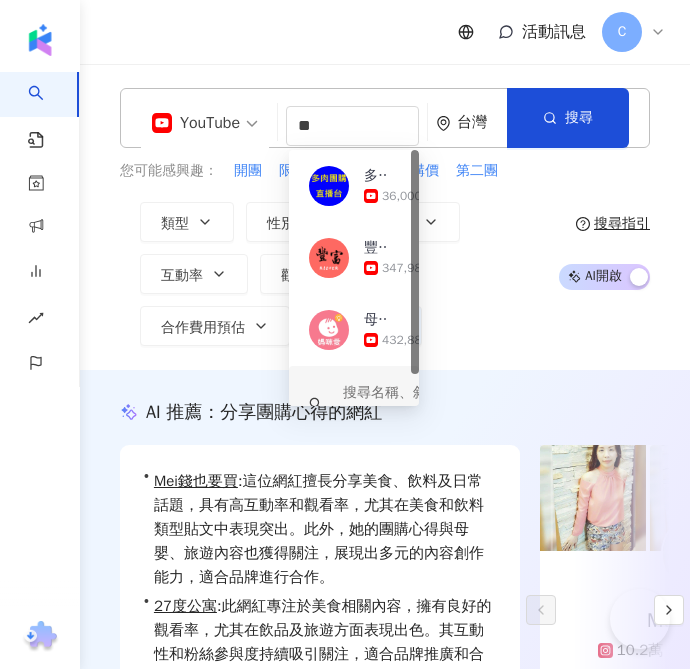 scroll, scrollTop: 0, scrollLeft: 0, axis: both 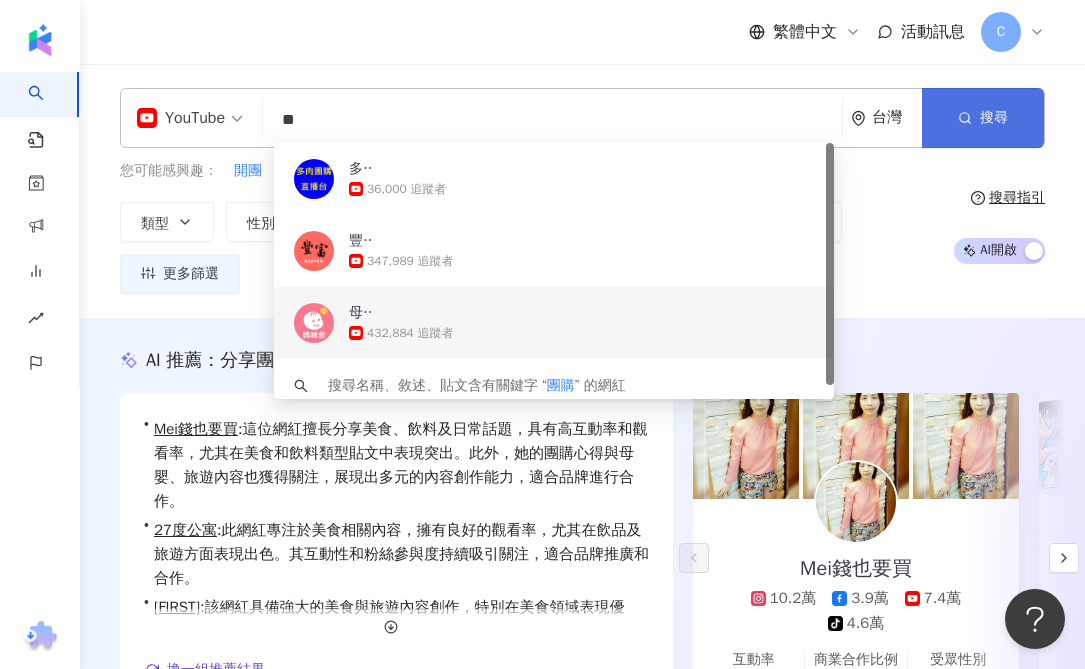 click on "搜尋" at bounding box center [983, 118] 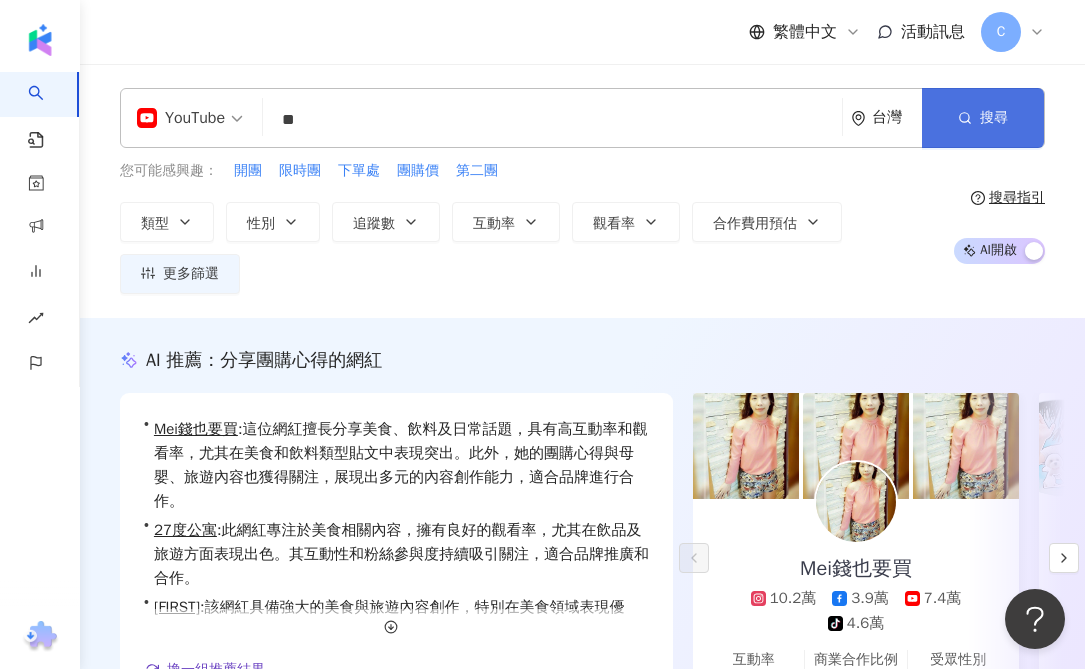 click on "搜尋" at bounding box center (983, 118) 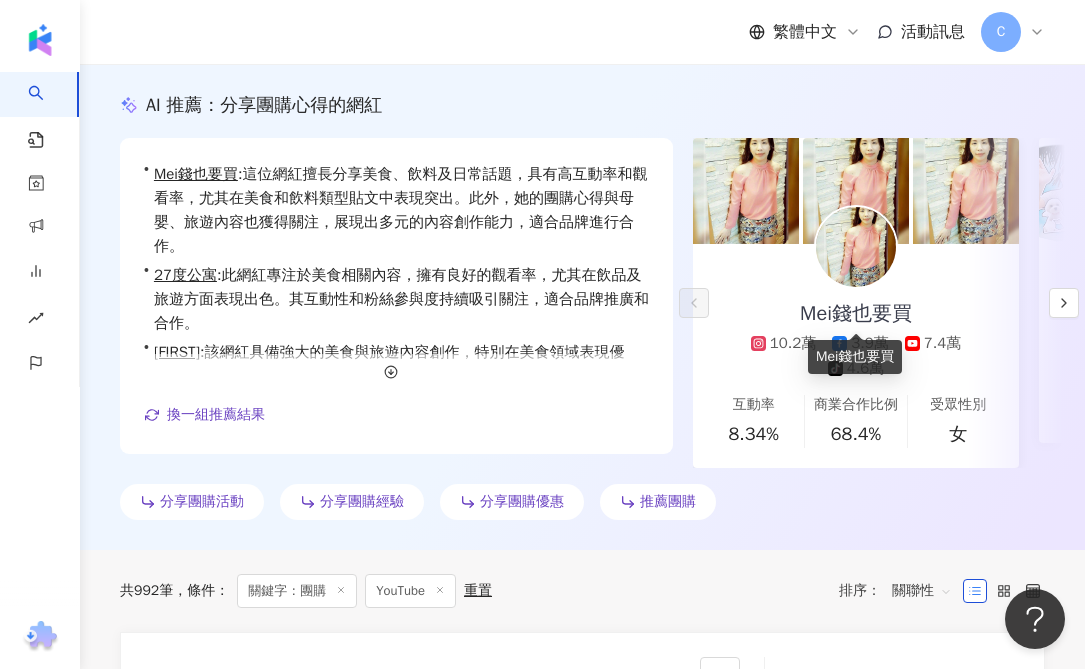 scroll, scrollTop: 242, scrollLeft: 0, axis: vertical 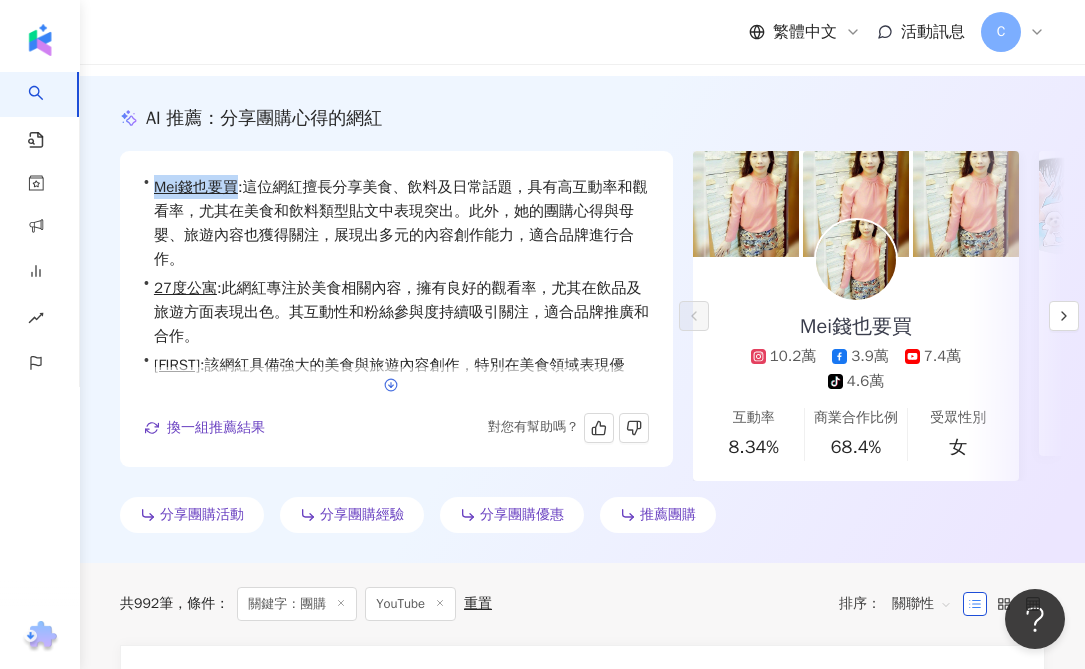 click 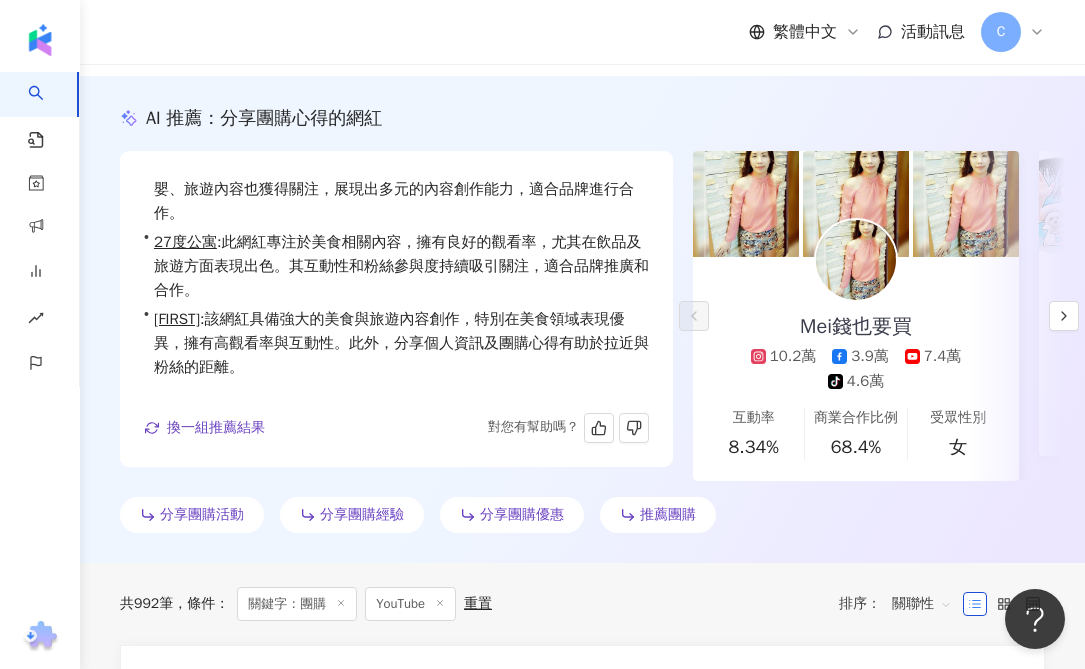 scroll, scrollTop: 73, scrollLeft: 0, axis: vertical 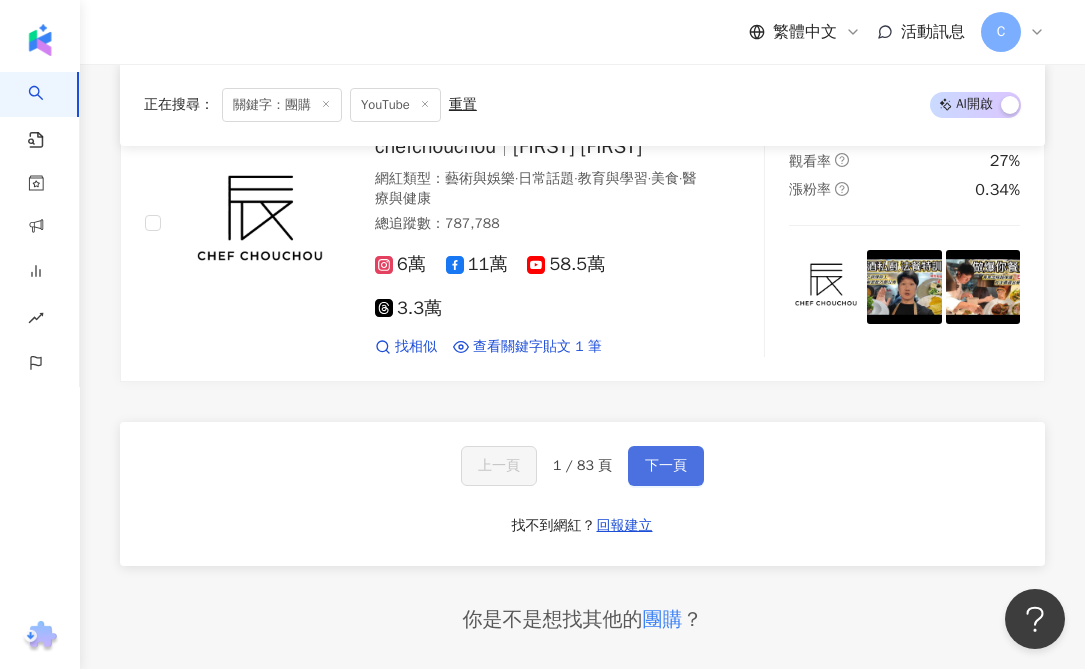 click on "下一頁" at bounding box center (666, 466) 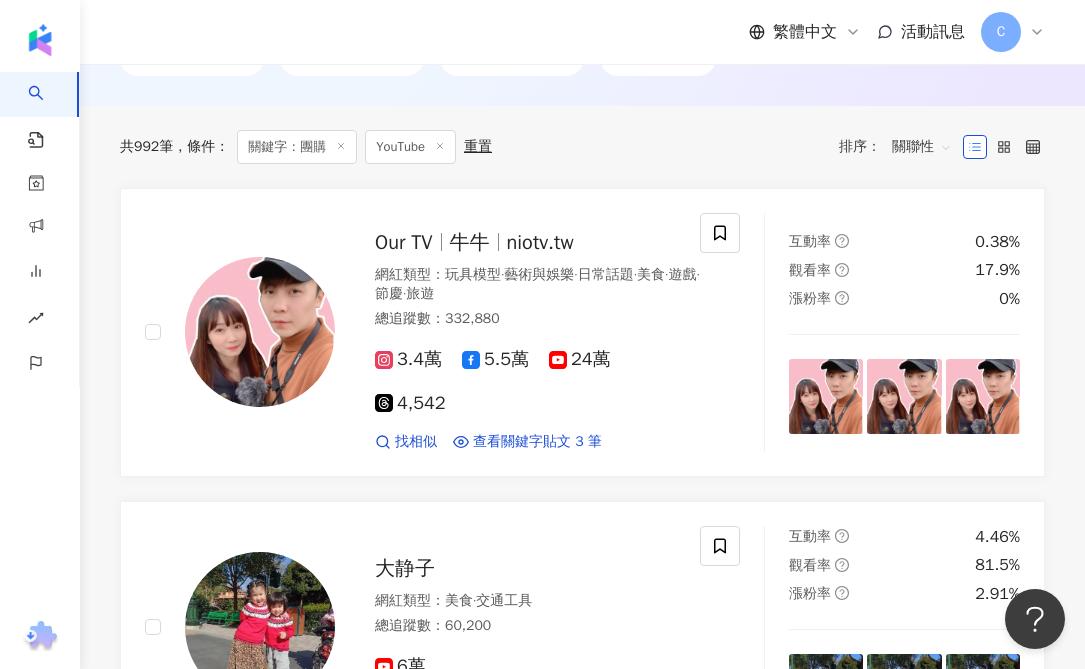 scroll, scrollTop: 740, scrollLeft: 0, axis: vertical 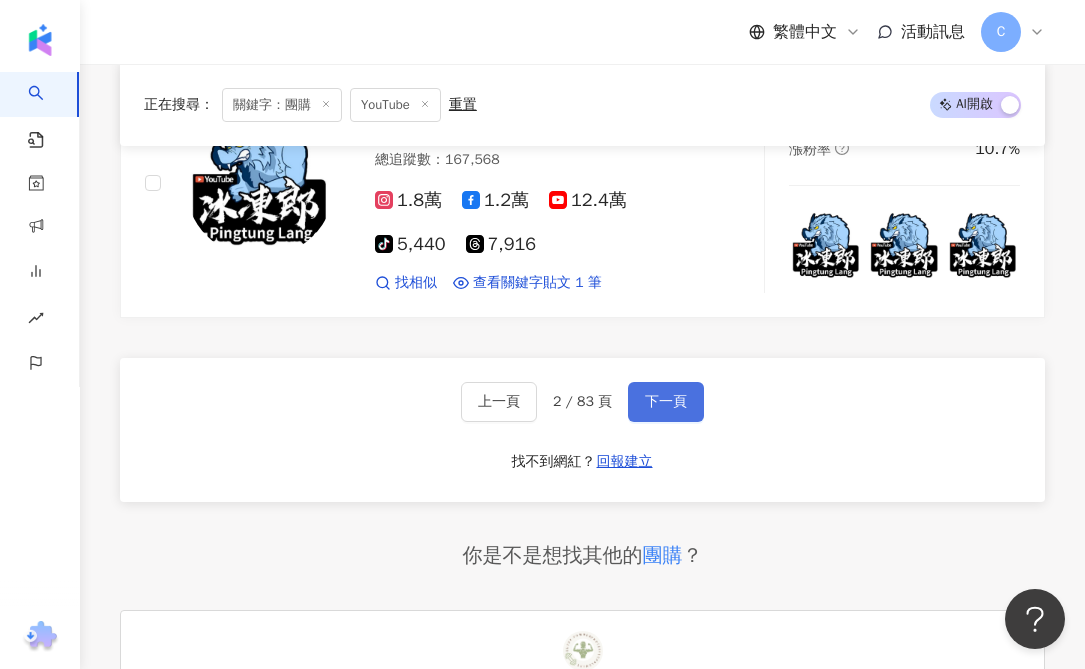 click on "下一頁" at bounding box center (666, 402) 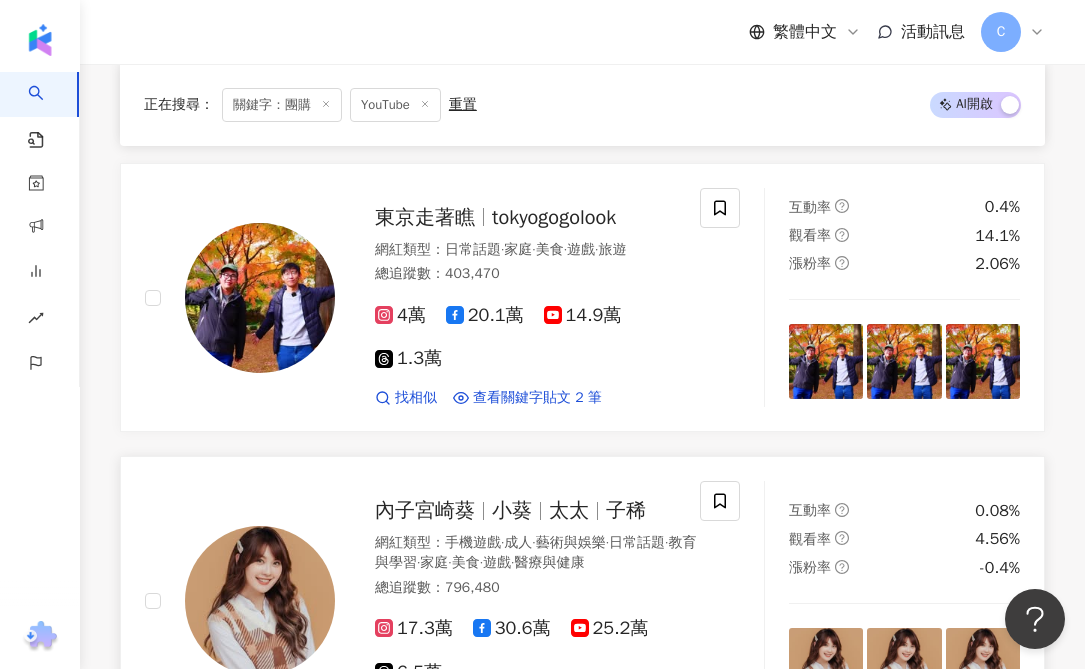 scroll, scrollTop: 3249, scrollLeft: 0, axis: vertical 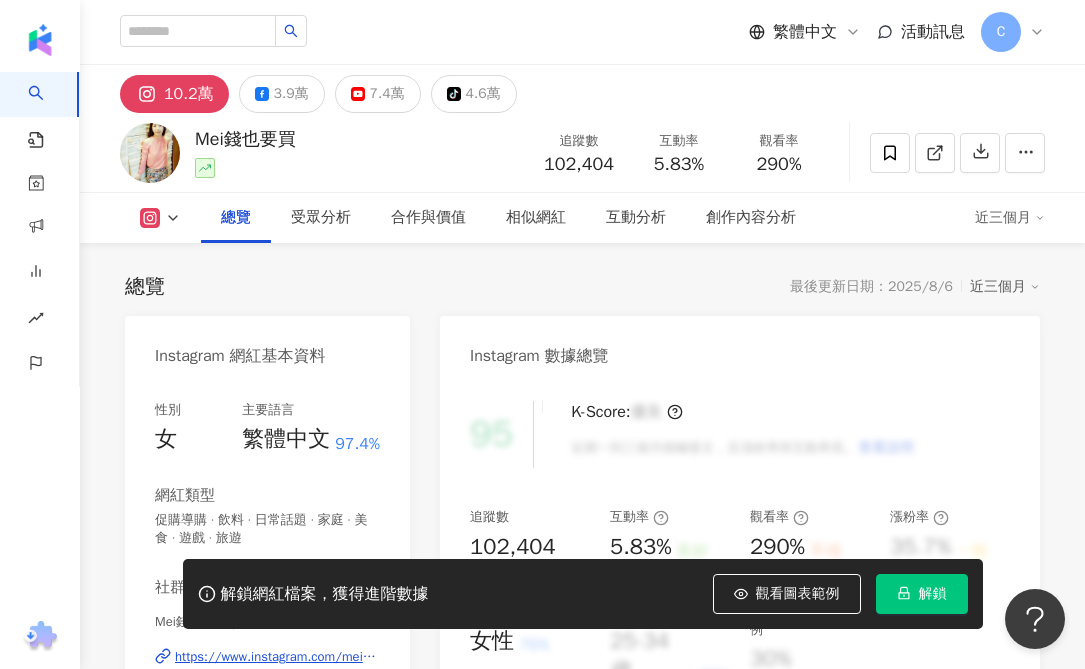 click on "Mei錢也要買" at bounding box center [245, 139] 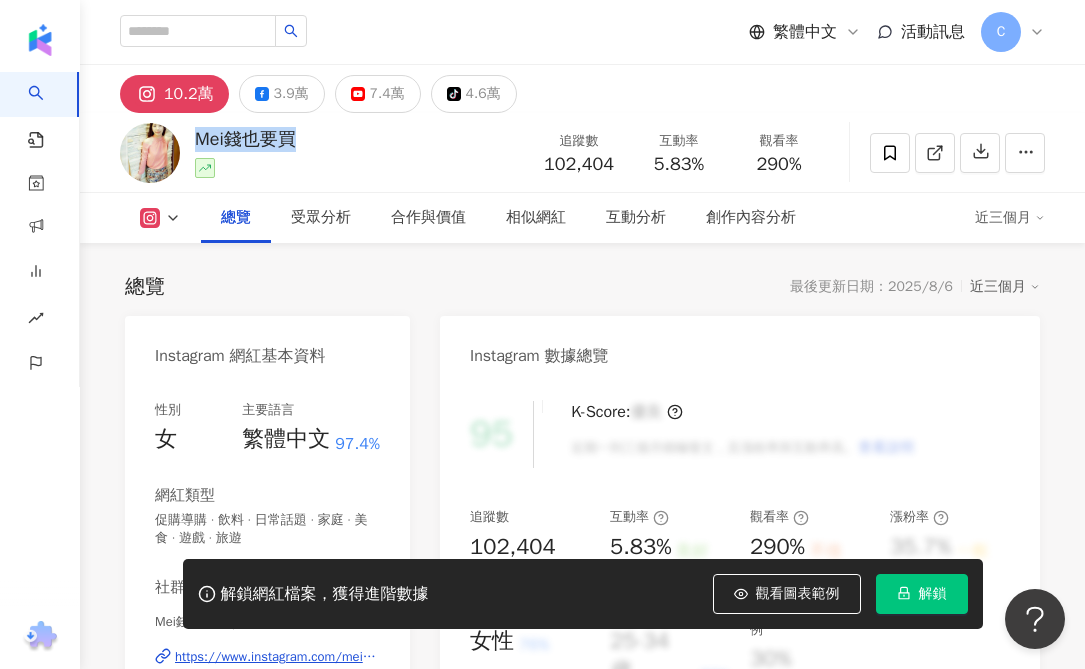 drag, startPoint x: 194, startPoint y: 137, endPoint x: 314, endPoint y: 137, distance: 120 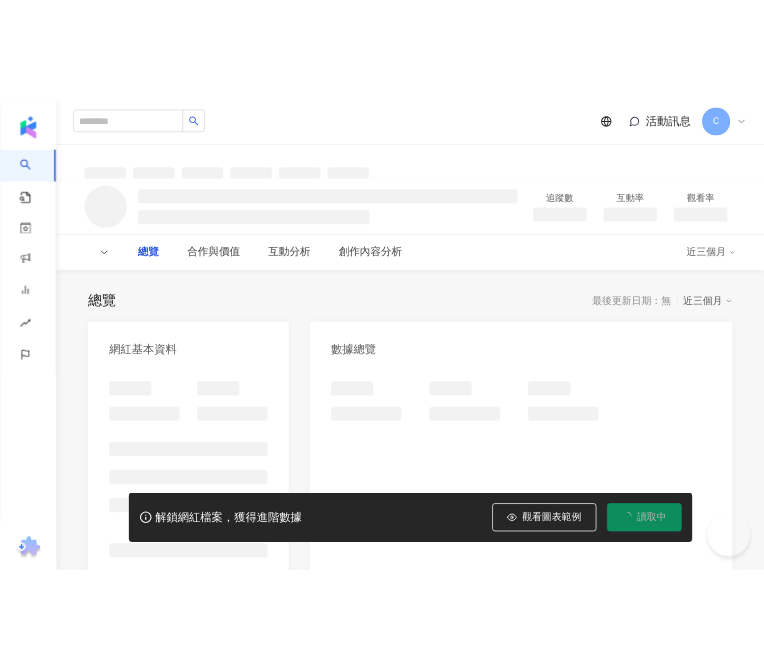 scroll, scrollTop: 0, scrollLeft: 0, axis: both 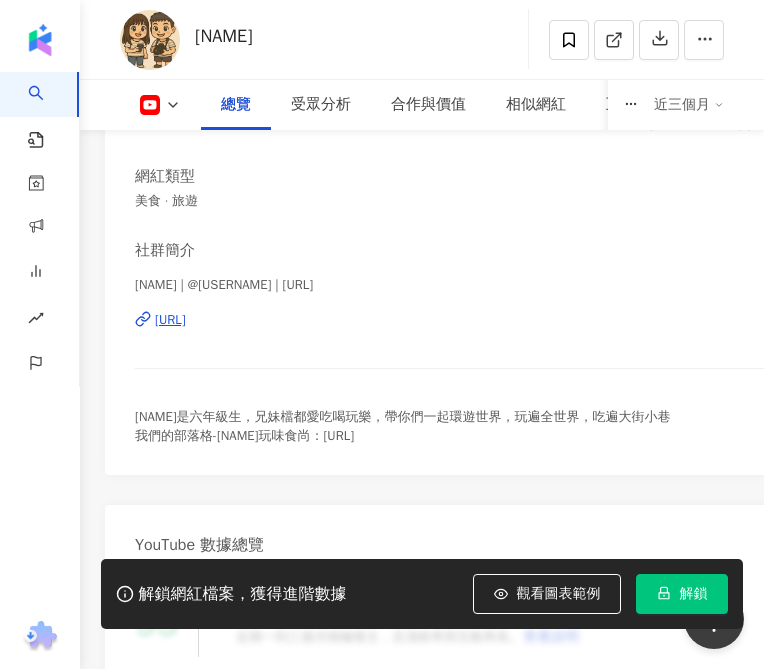 click on "https://www.youtube.com/channel/UCv6KeYAC0y2T8ys3gsVYWYQ" at bounding box center (170, 320) 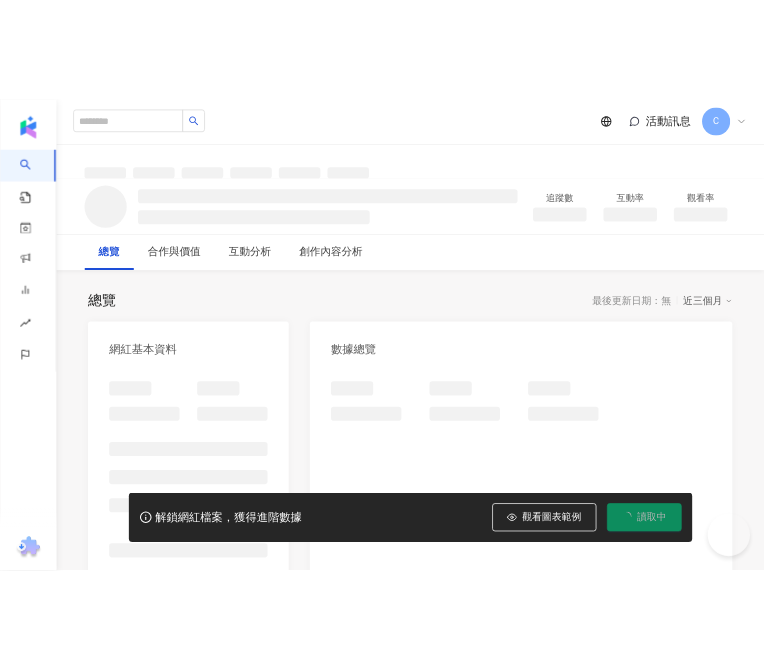 scroll, scrollTop: 0, scrollLeft: 0, axis: both 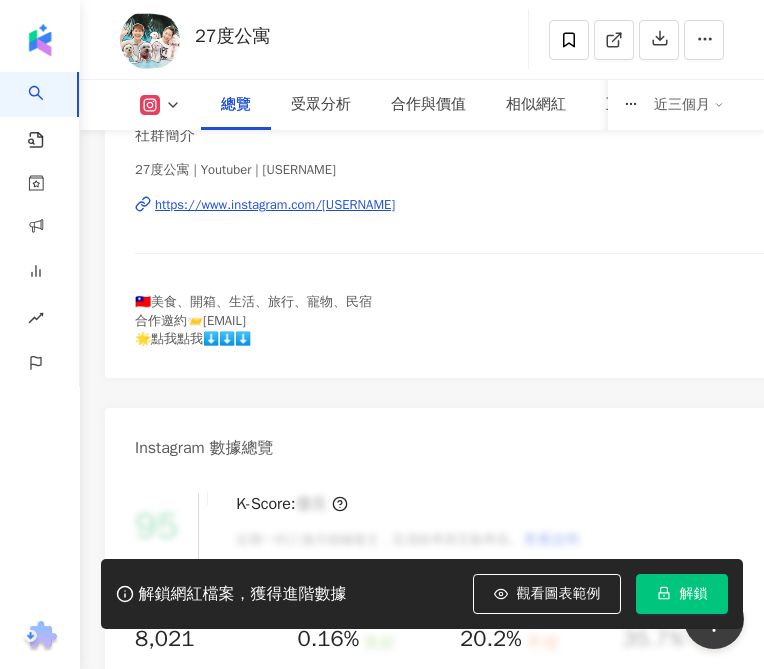 click on "https://www.instagram.com/winnie19841217/" at bounding box center [275, 205] 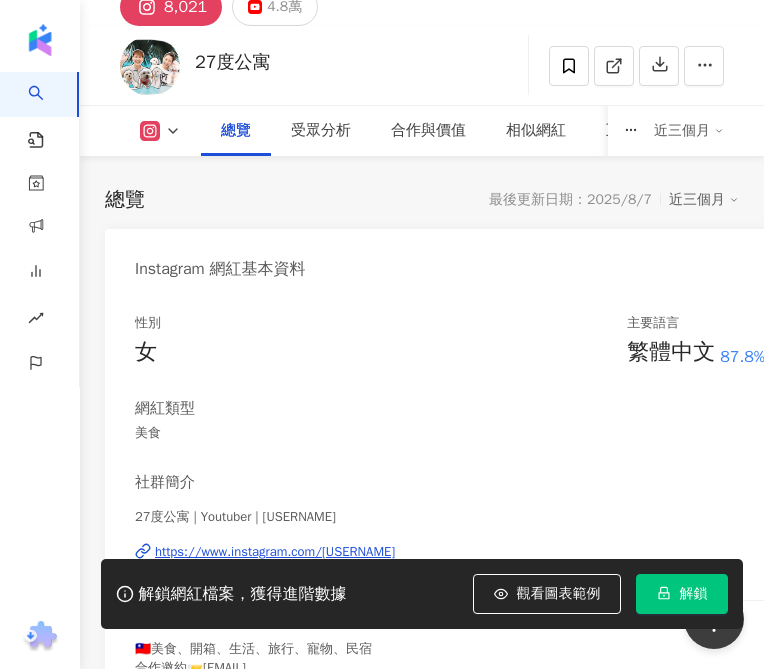 scroll, scrollTop: 0, scrollLeft: 0, axis: both 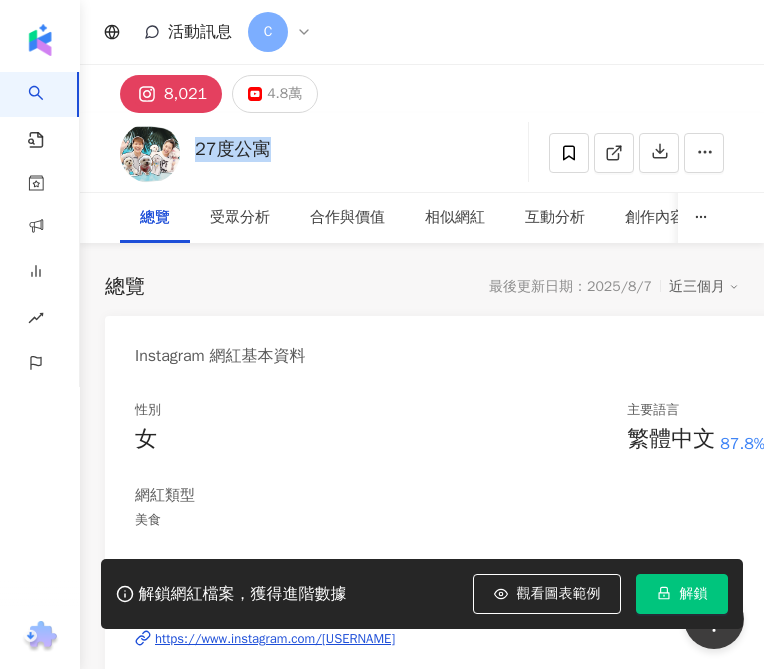 drag, startPoint x: 196, startPoint y: 148, endPoint x: 279, endPoint y: 146, distance: 83.02409 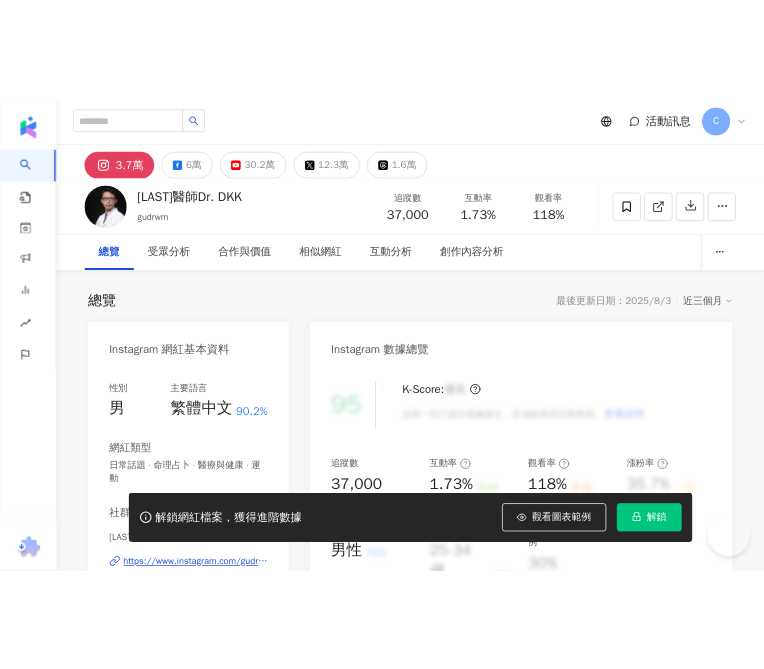 scroll, scrollTop: 0, scrollLeft: 0, axis: both 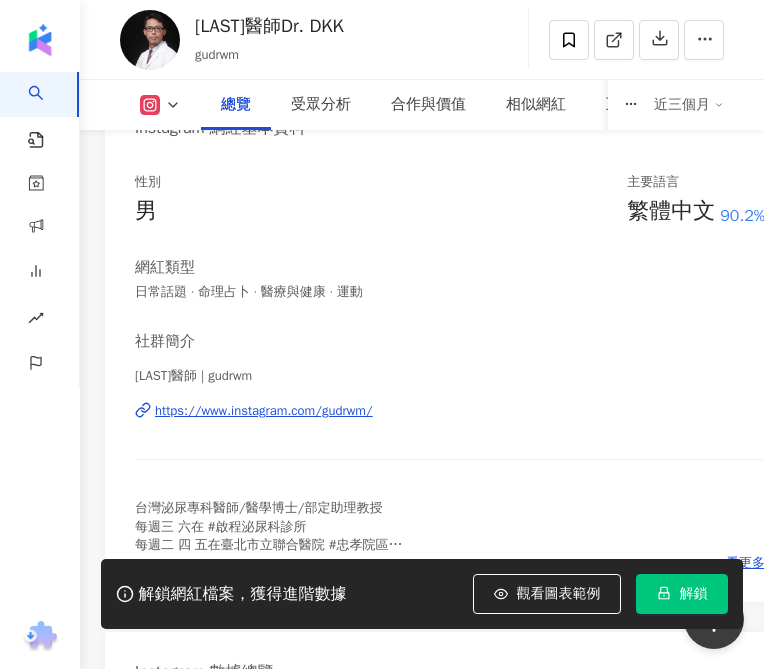 click on "https://www.instagram.com/gudrwm/" at bounding box center (264, 411) 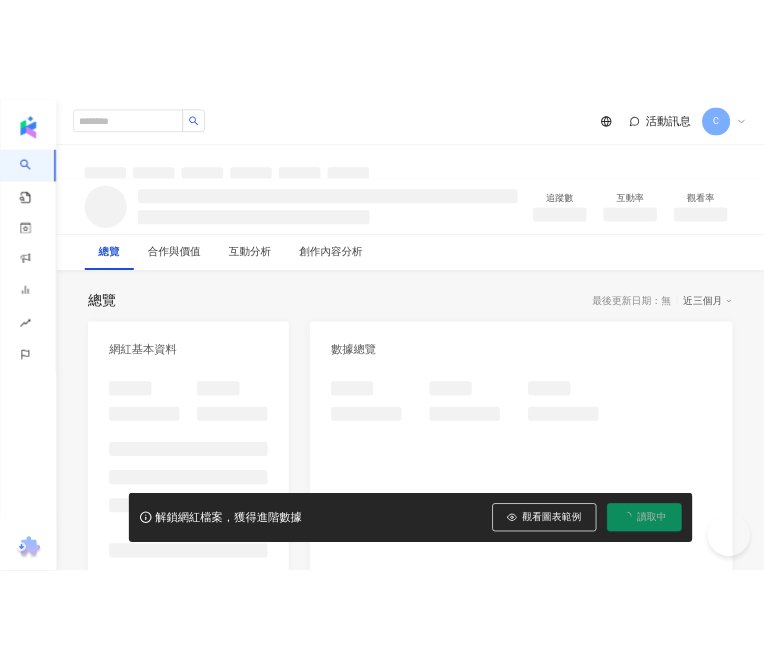scroll, scrollTop: 0, scrollLeft: 0, axis: both 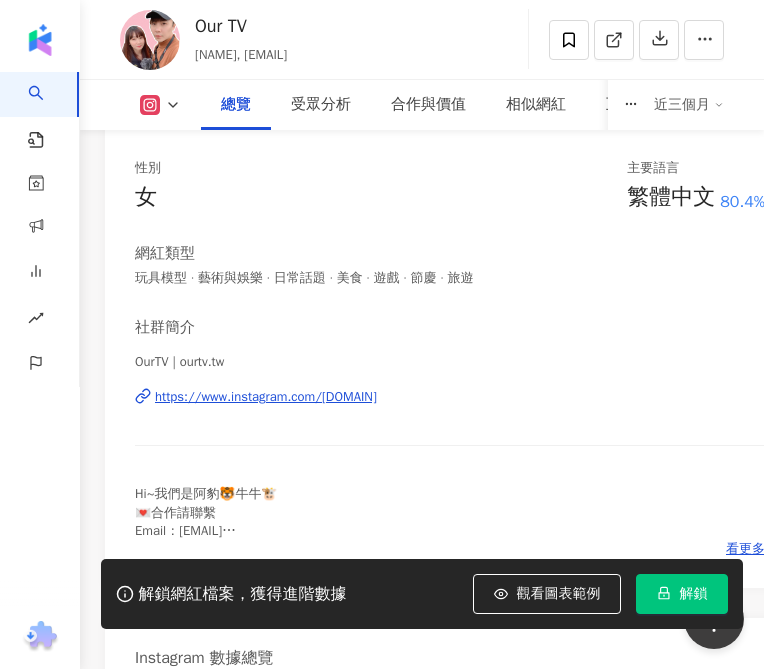 click on "https://www.instagram.com/ourtv.tw/" at bounding box center [266, 397] 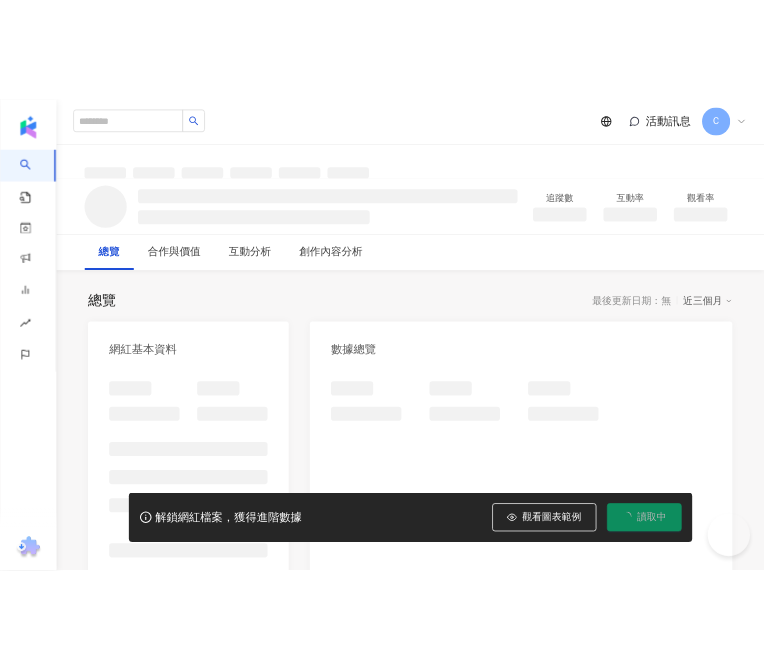 scroll, scrollTop: 0, scrollLeft: 0, axis: both 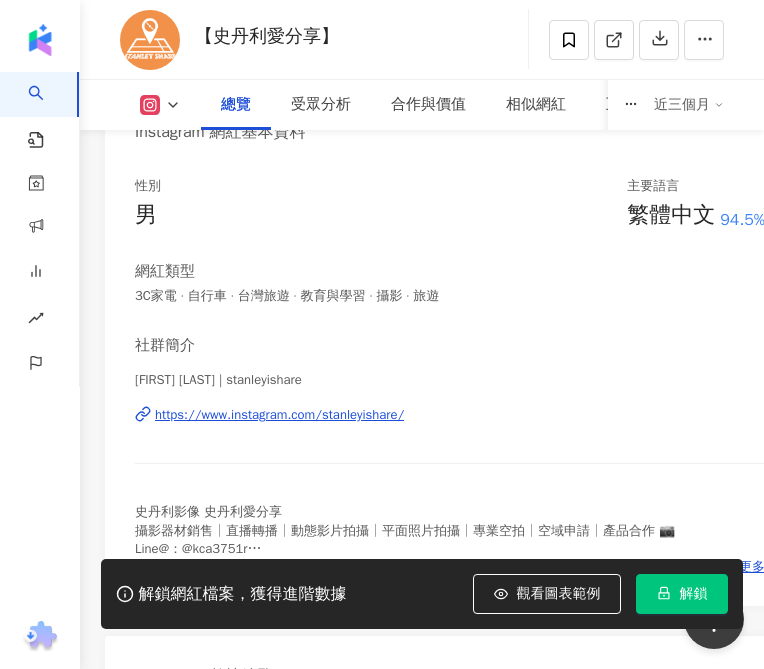 click on "https://www.instagram.com/stanleyishare/" at bounding box center [279, 415] 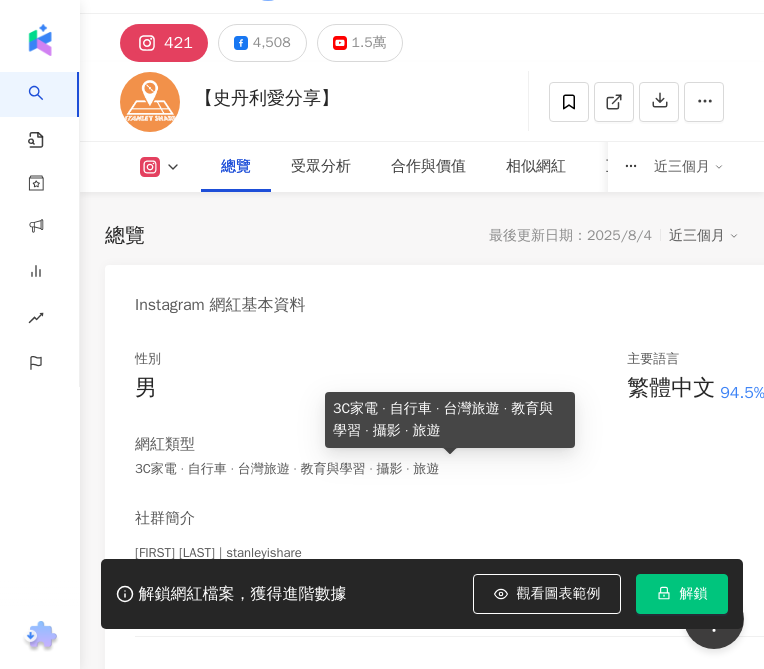 scroll, scrollTop: 0, scrollLeft: 0, axis: both 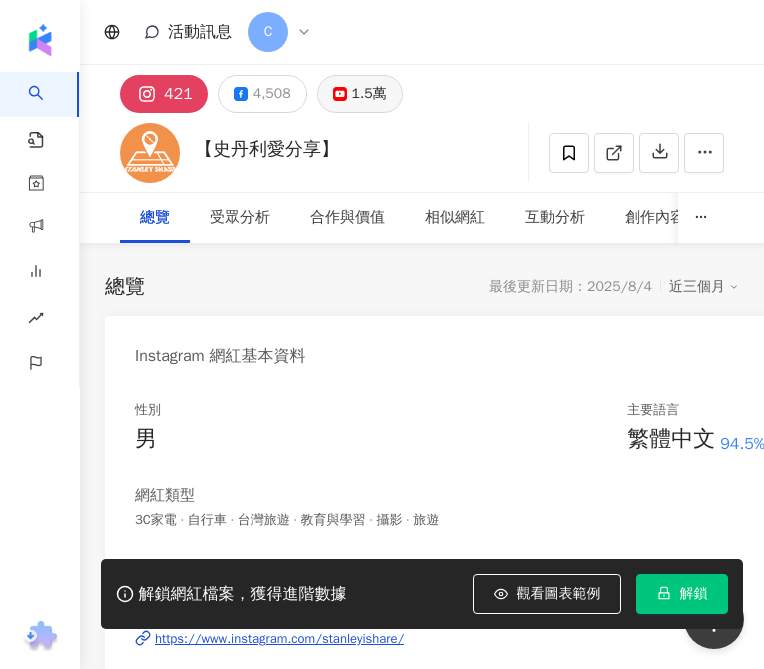 click on "1.5萬" at bounding box center [369, 94] 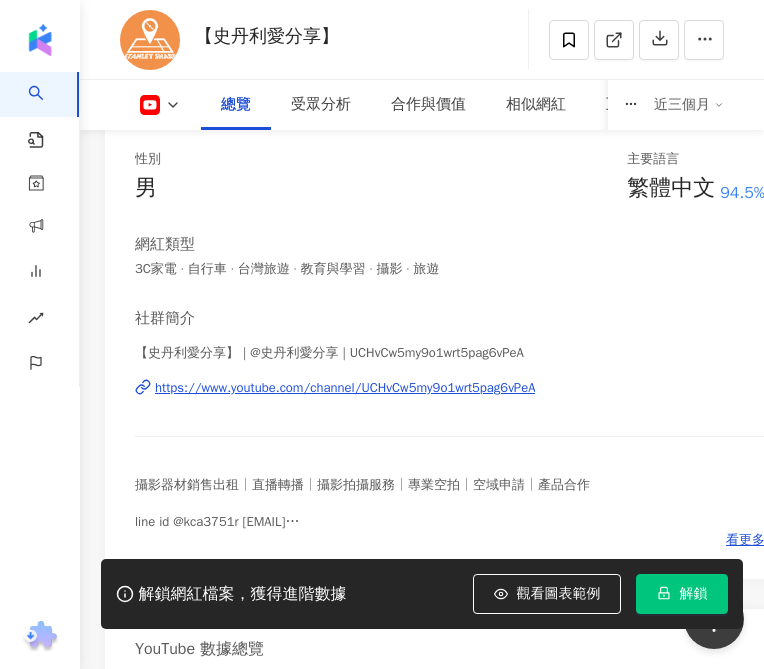 scroll, scrollTop: 269, scrollLeft: 0, axis: vertical 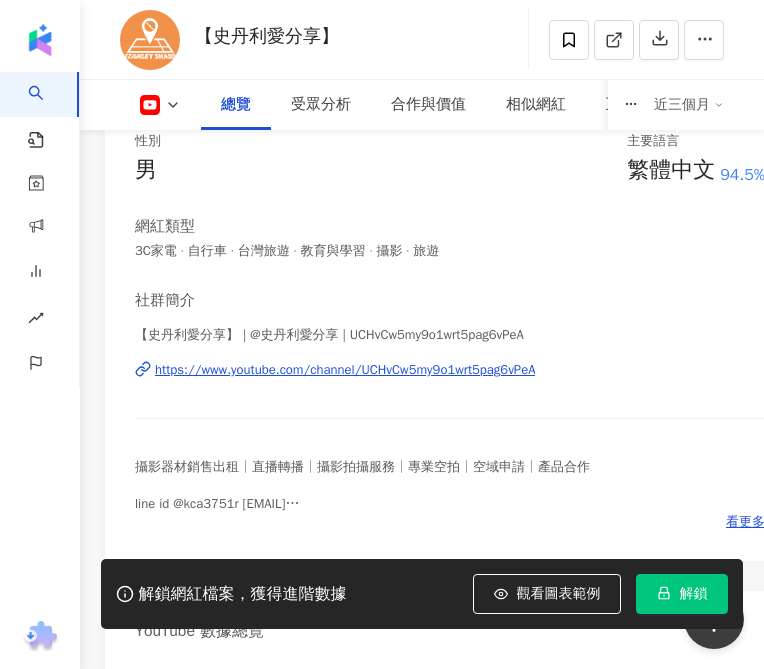 click on "https://www.youtube.com/channel/UCHvCw5my9o1wrt5pag6vPeA" at bounding box center (345, 370) 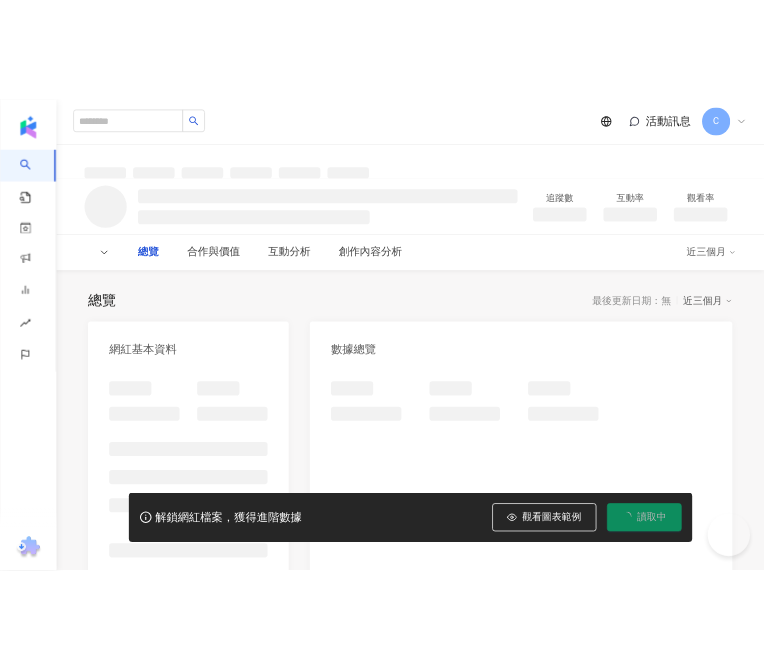 scroll, scrollTop: 0, scrollLeft: 0, axis: both 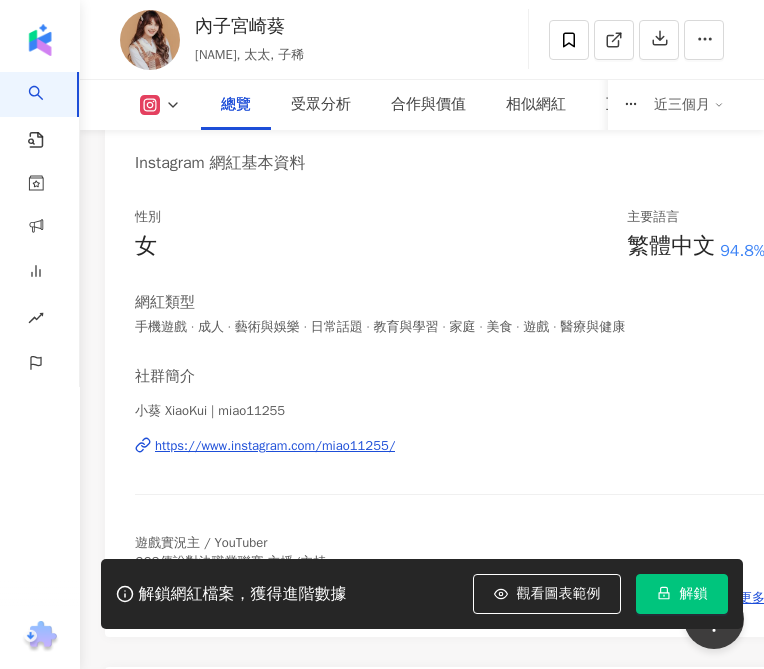 click on "https://www.instagram.com/miao11255/" at bounding box center (275, 446) 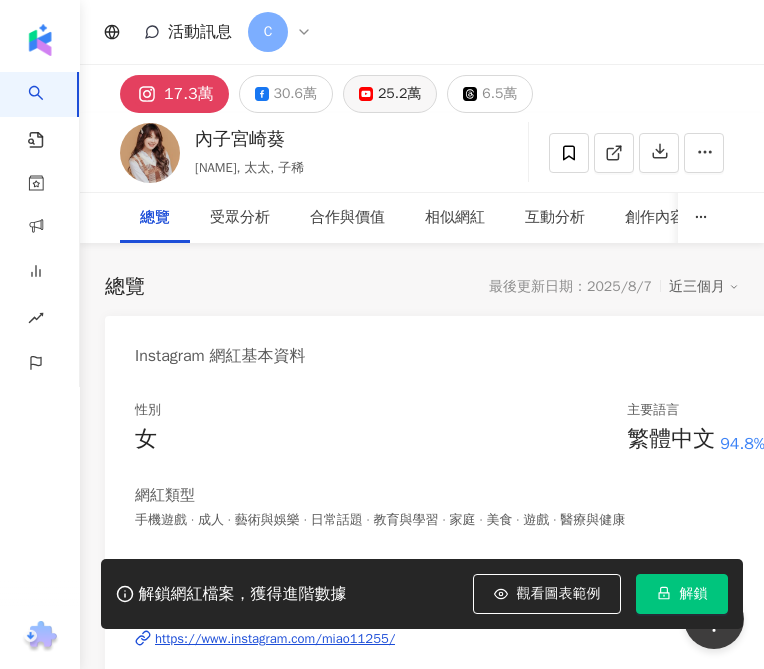 click on "25.2萬" at bounding box center (399, 94) 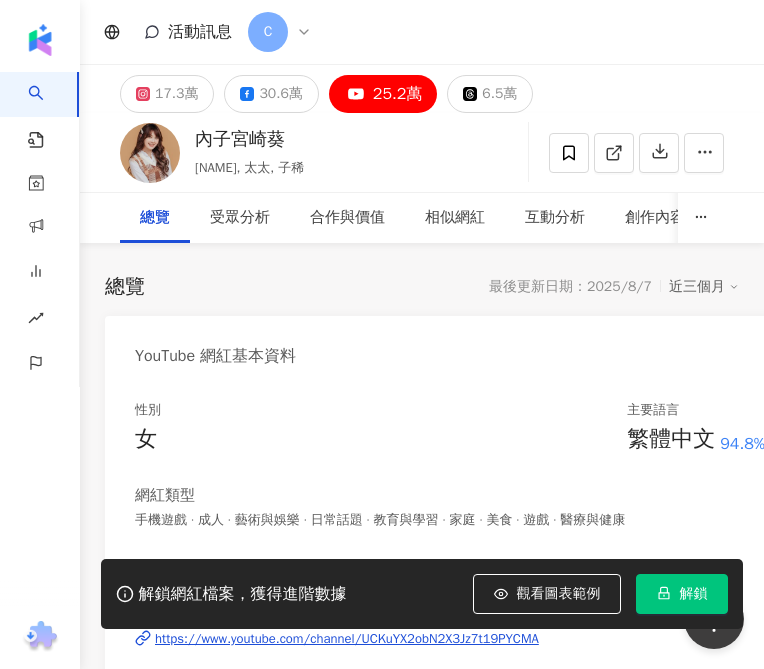 scroll, scrollTop: 220, scrollLeft: 0, axis: vertical 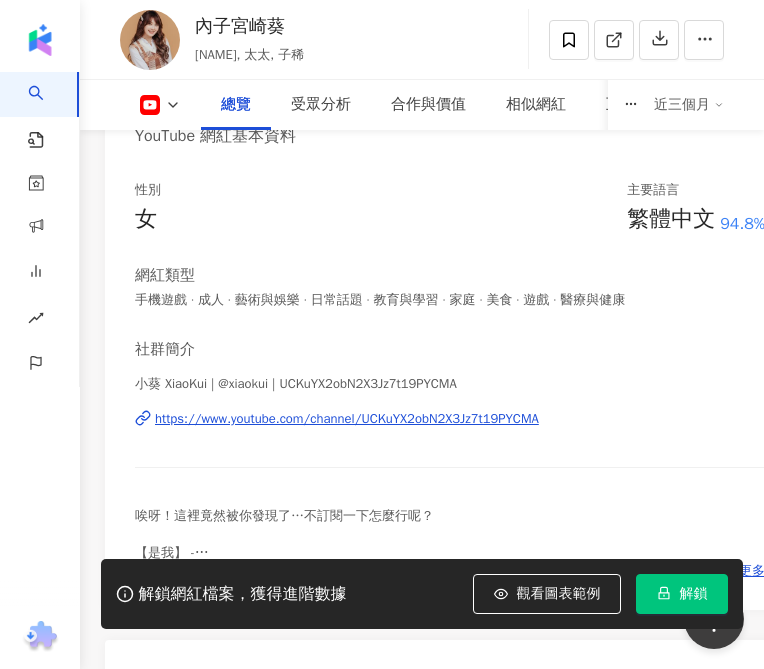 click on "https://www.youtube.com/channel/UCKuYX2obN2X3Jz7t19PYCMA" at bounding box center (347, 419) 